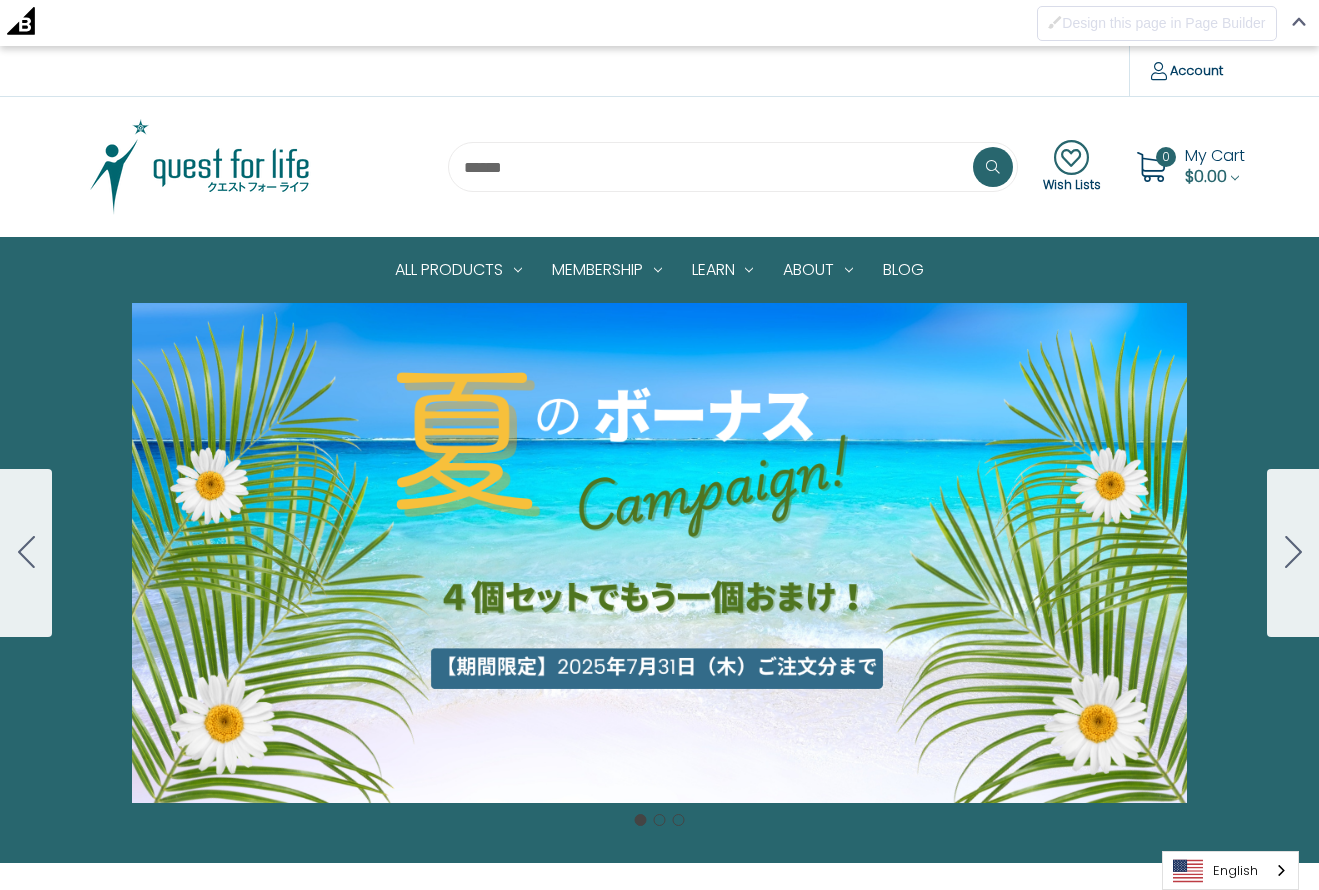 scroll, scrollTop: 0, scrollLeft: 0, axis: both 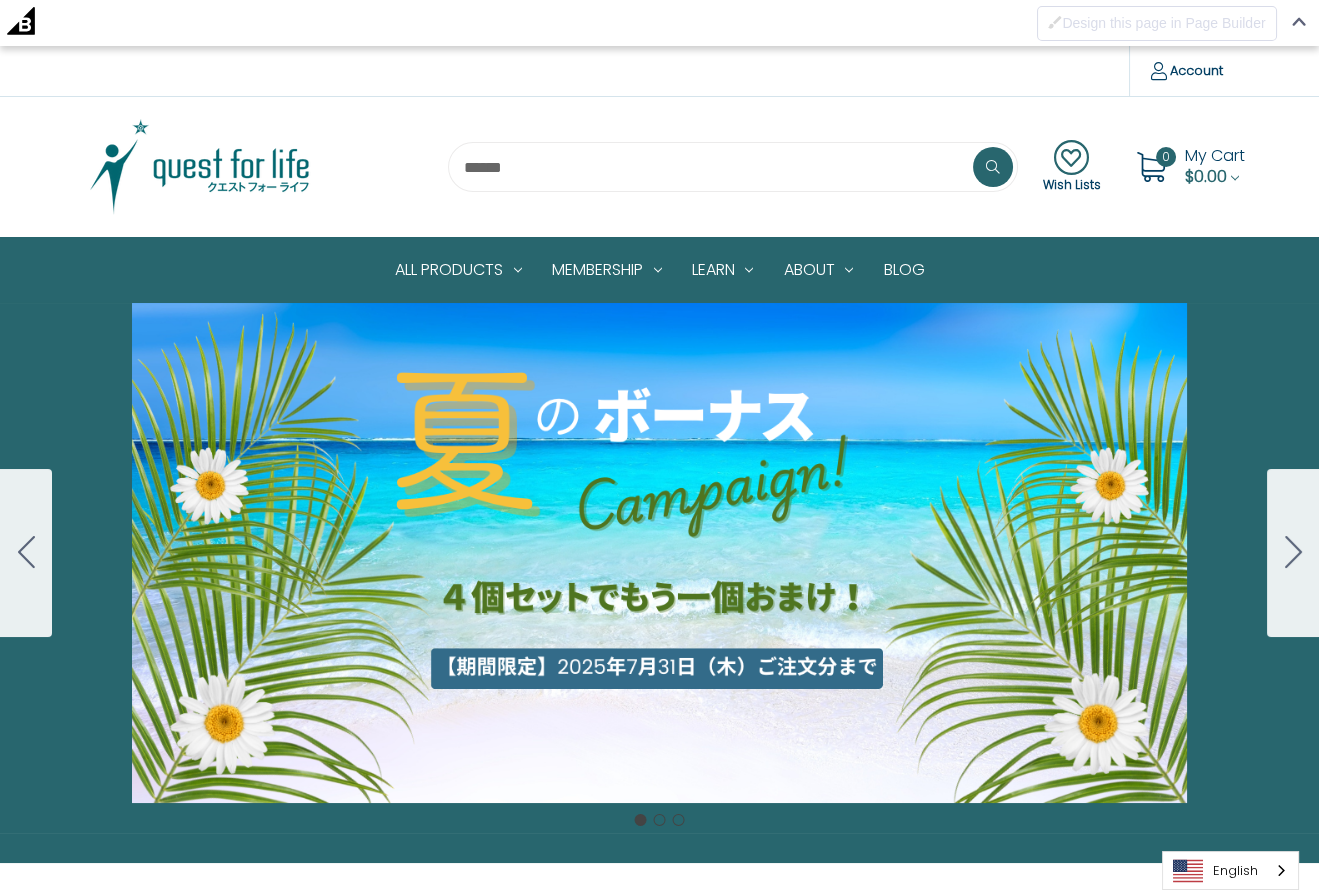 click at bounding box center [200, 167] 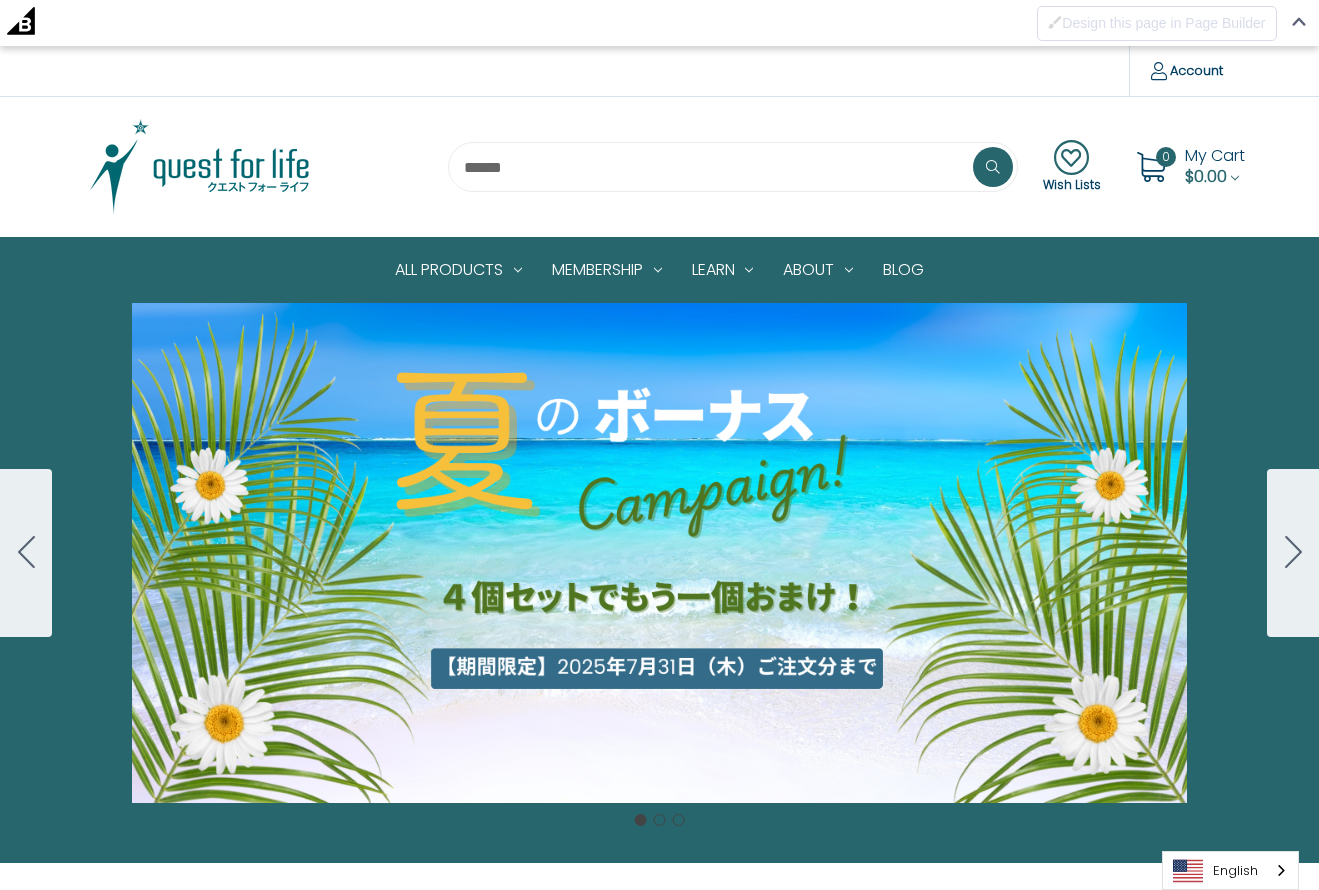 scroll, scrollTop: 0, scrollLeft: 0, axis: both 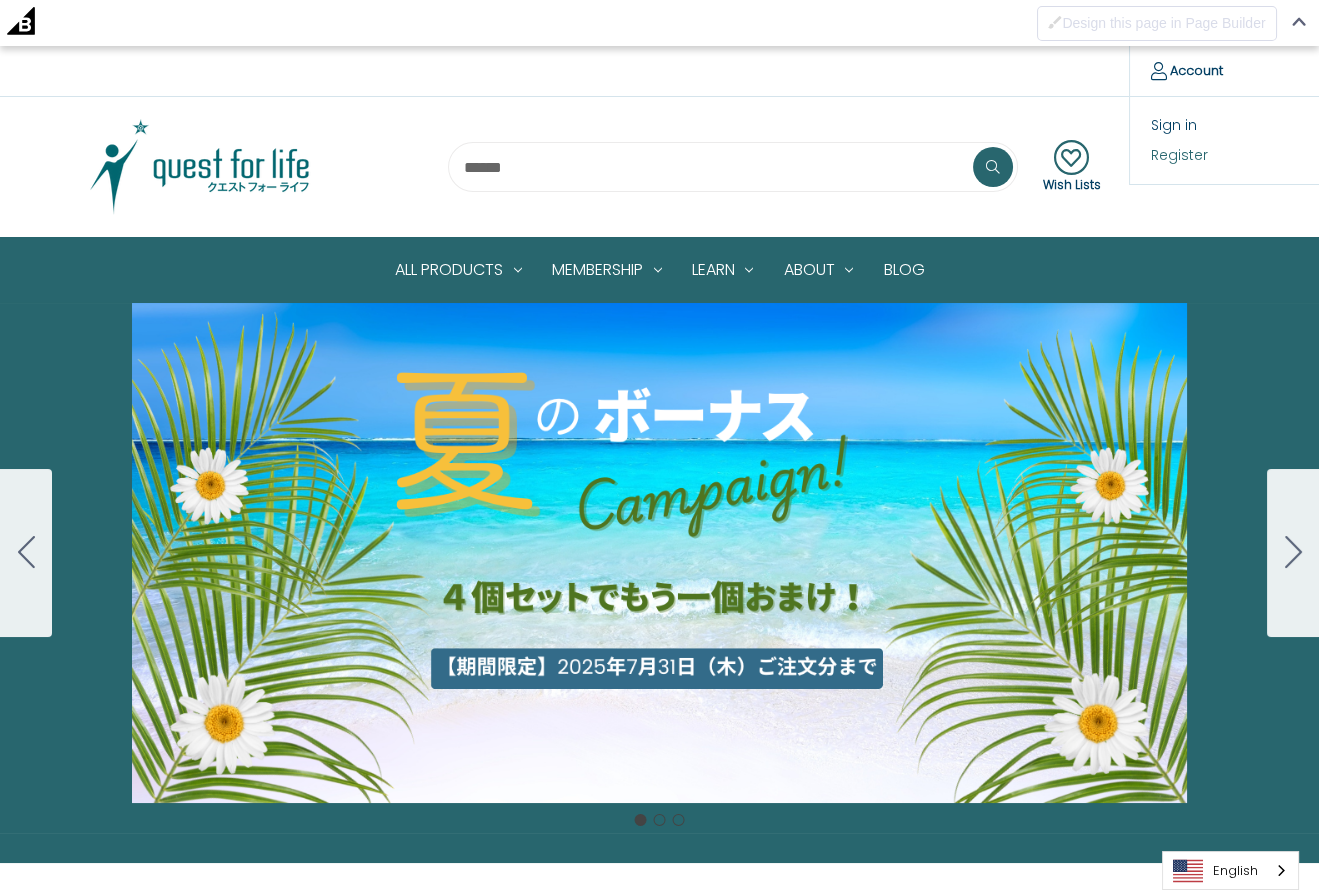 click on "Register" at bounding box center [1229, 154] 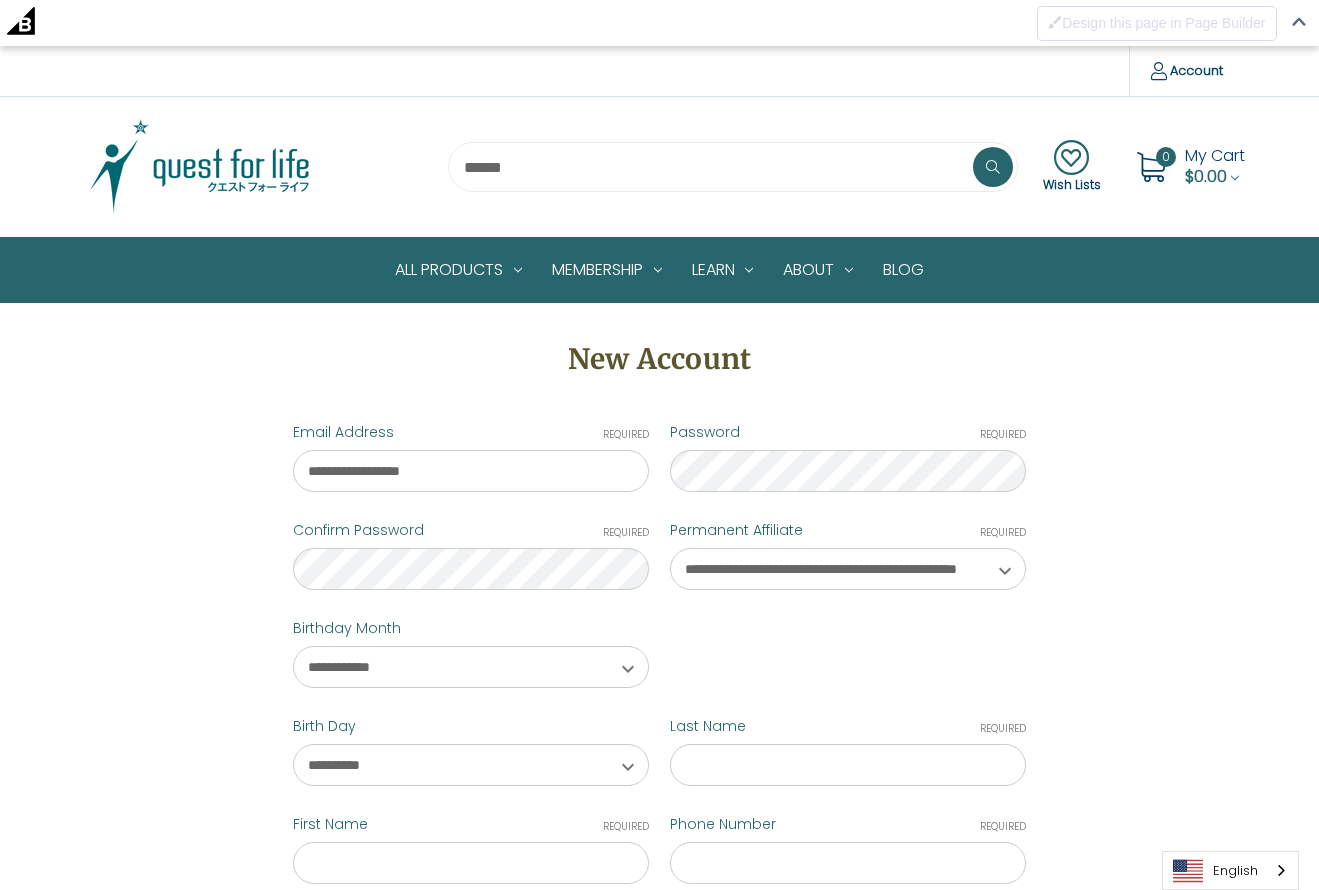 scroll, scrollTop: 0, scrollLeft: 0, axis: both 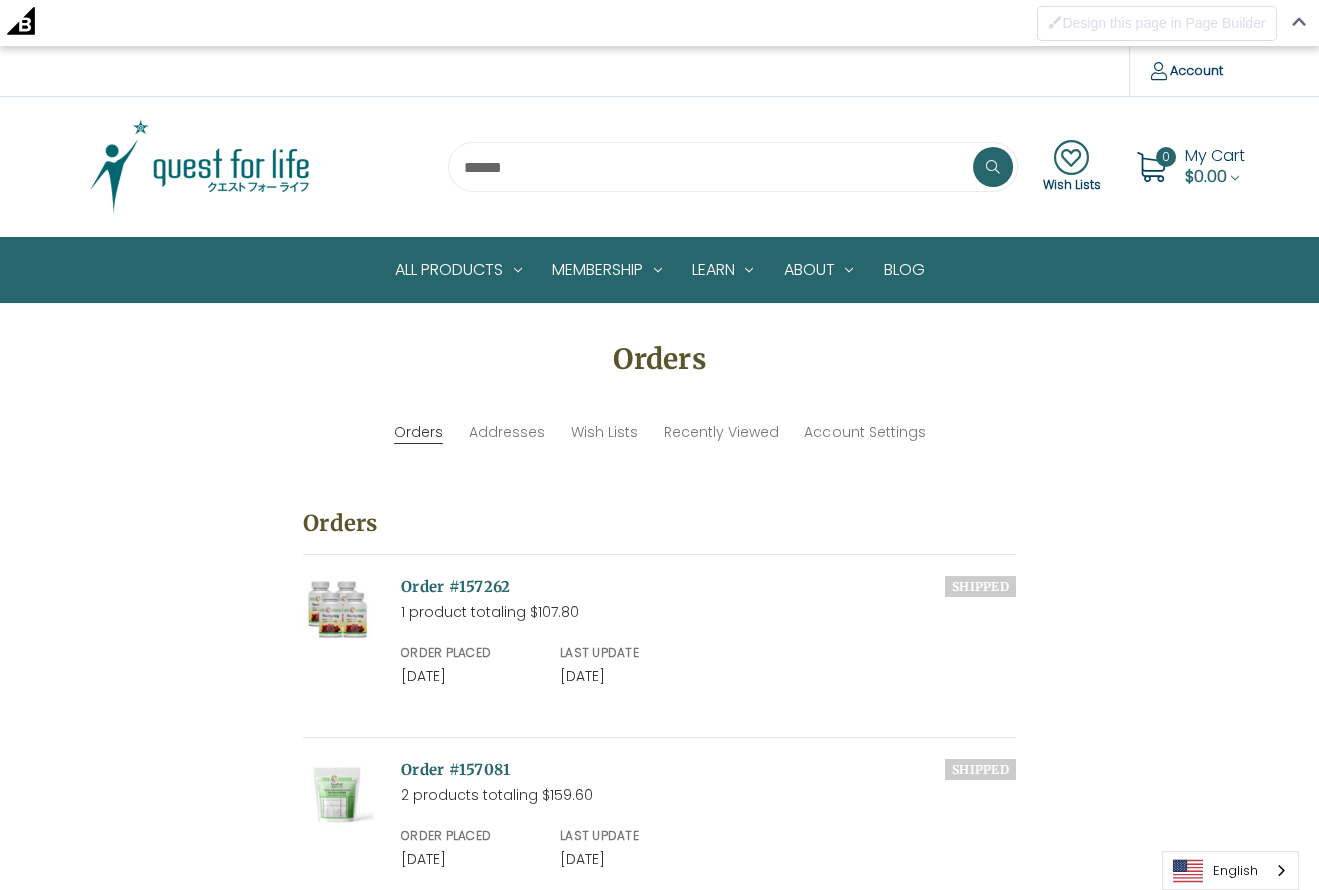 click at bounding box center (733, 167) 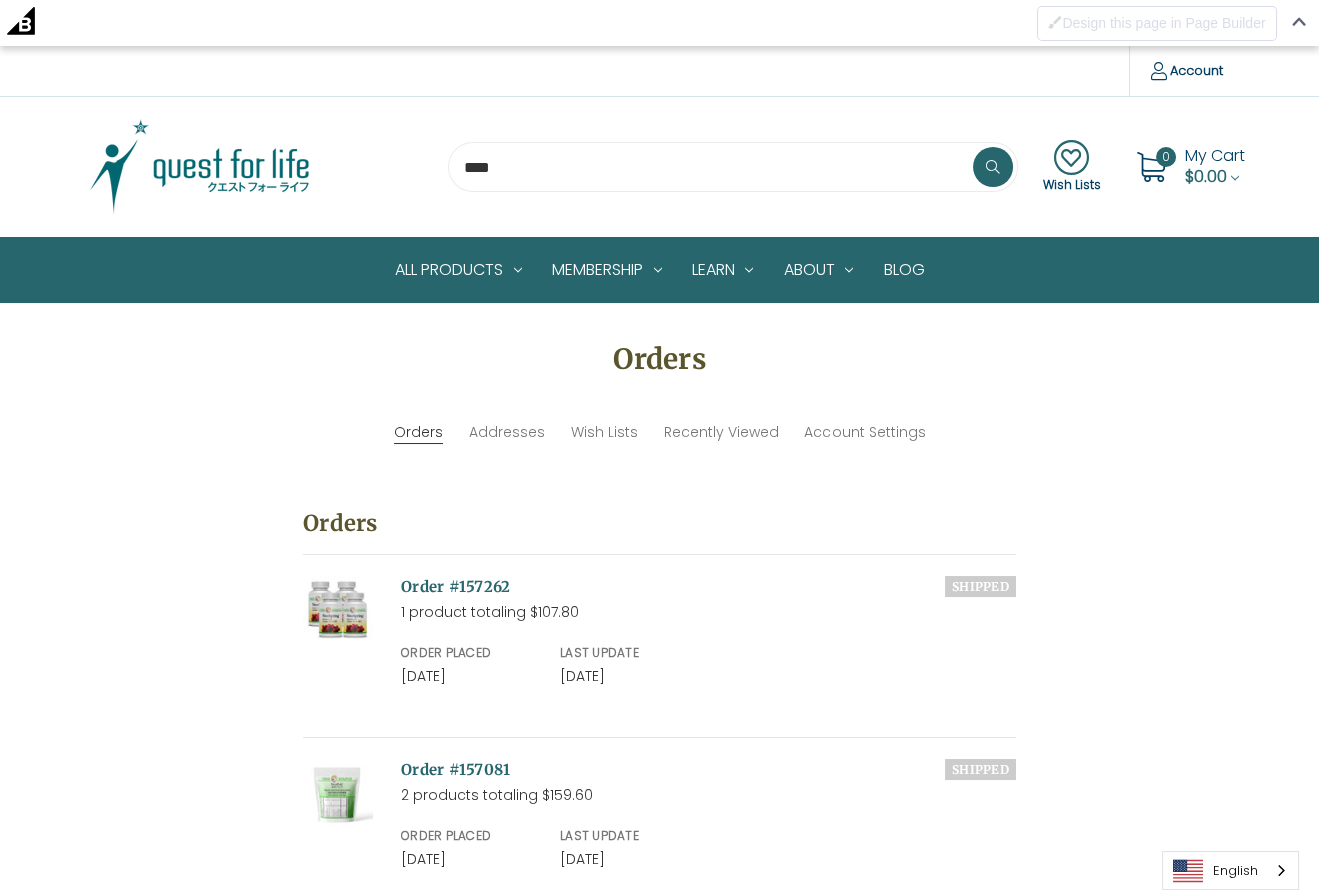 type on "****" 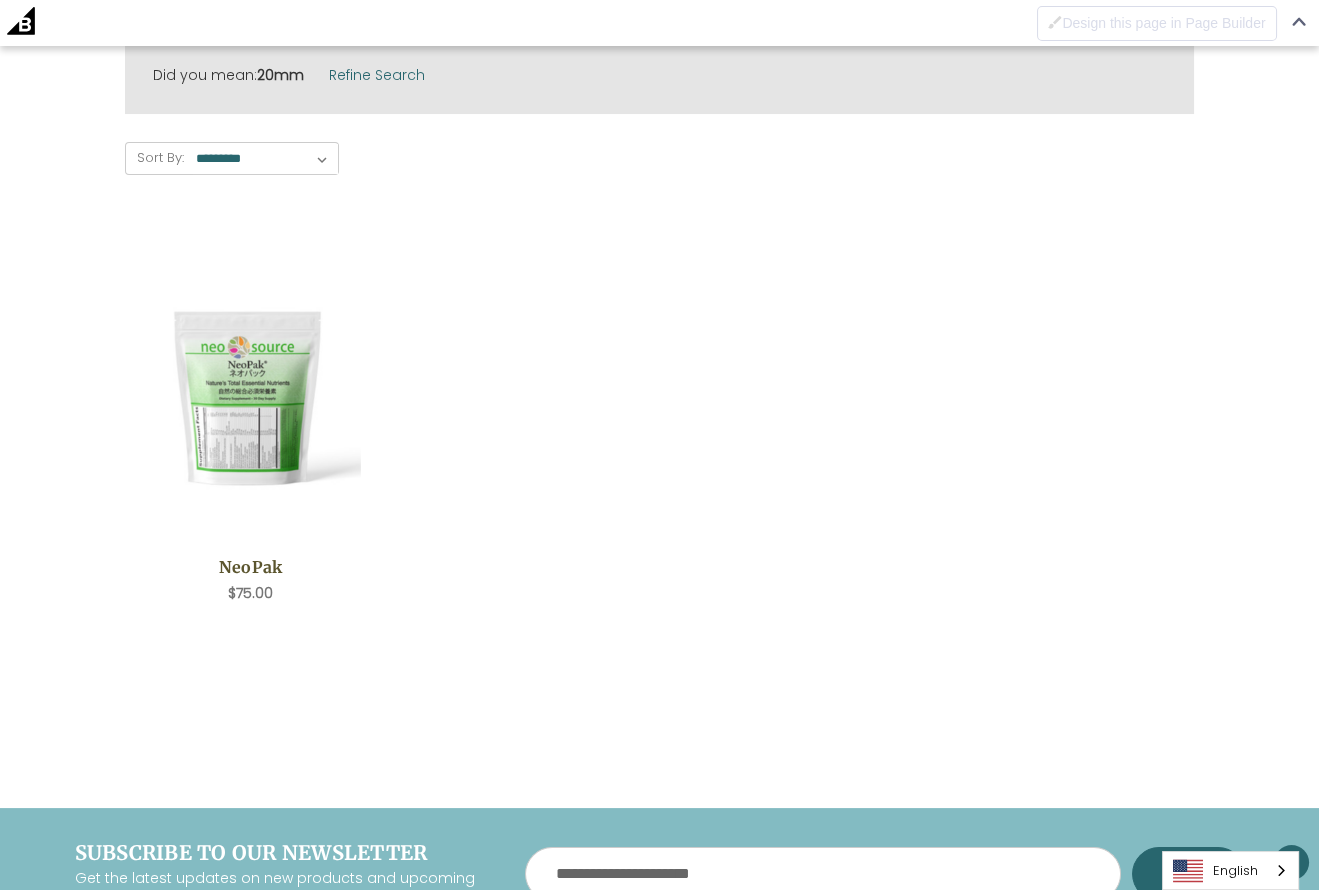 scroll, scrollTop: 479, scrollLeft: 0, axis: vertical 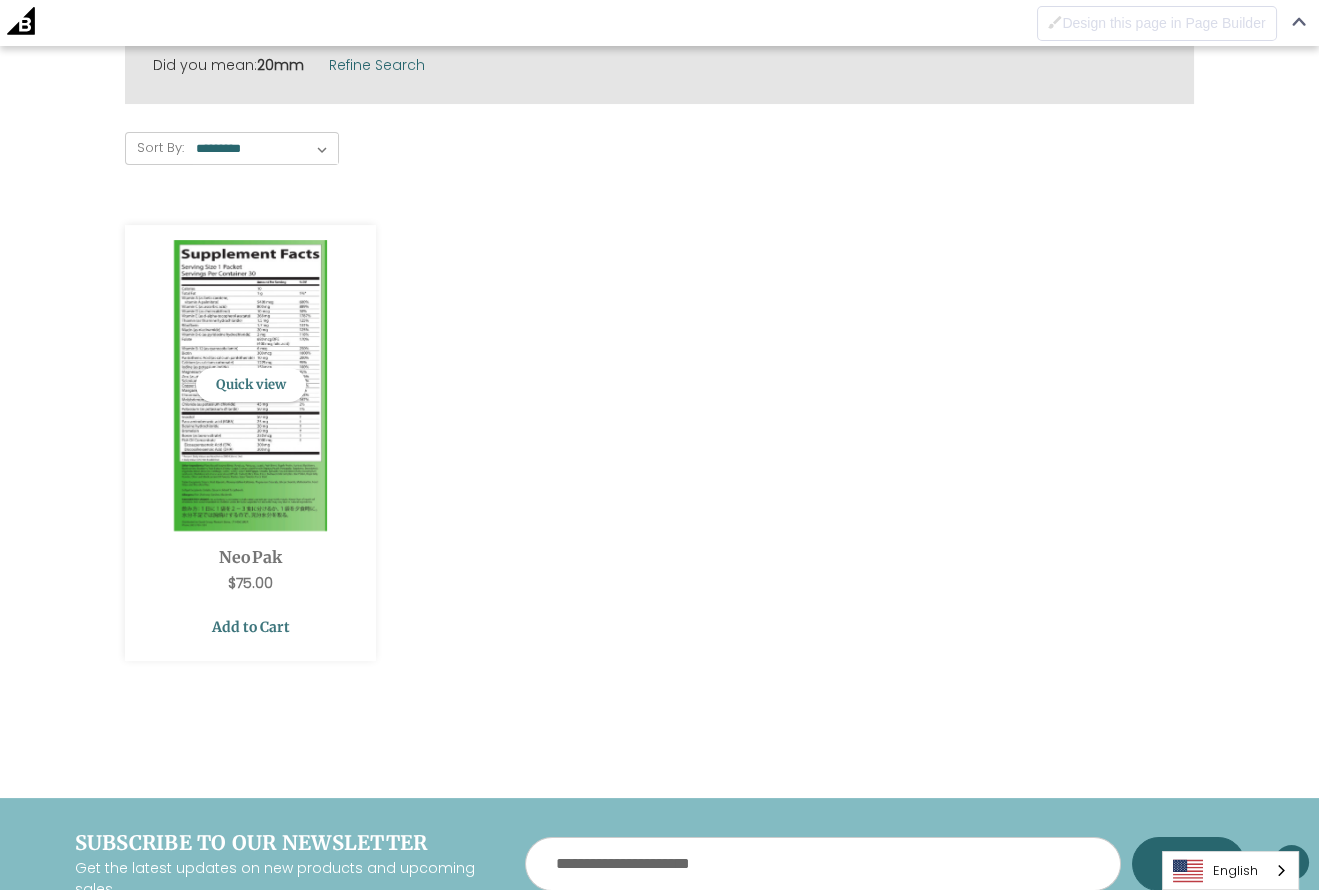 click on "Add to Cart" at bounding box center [251, 627] 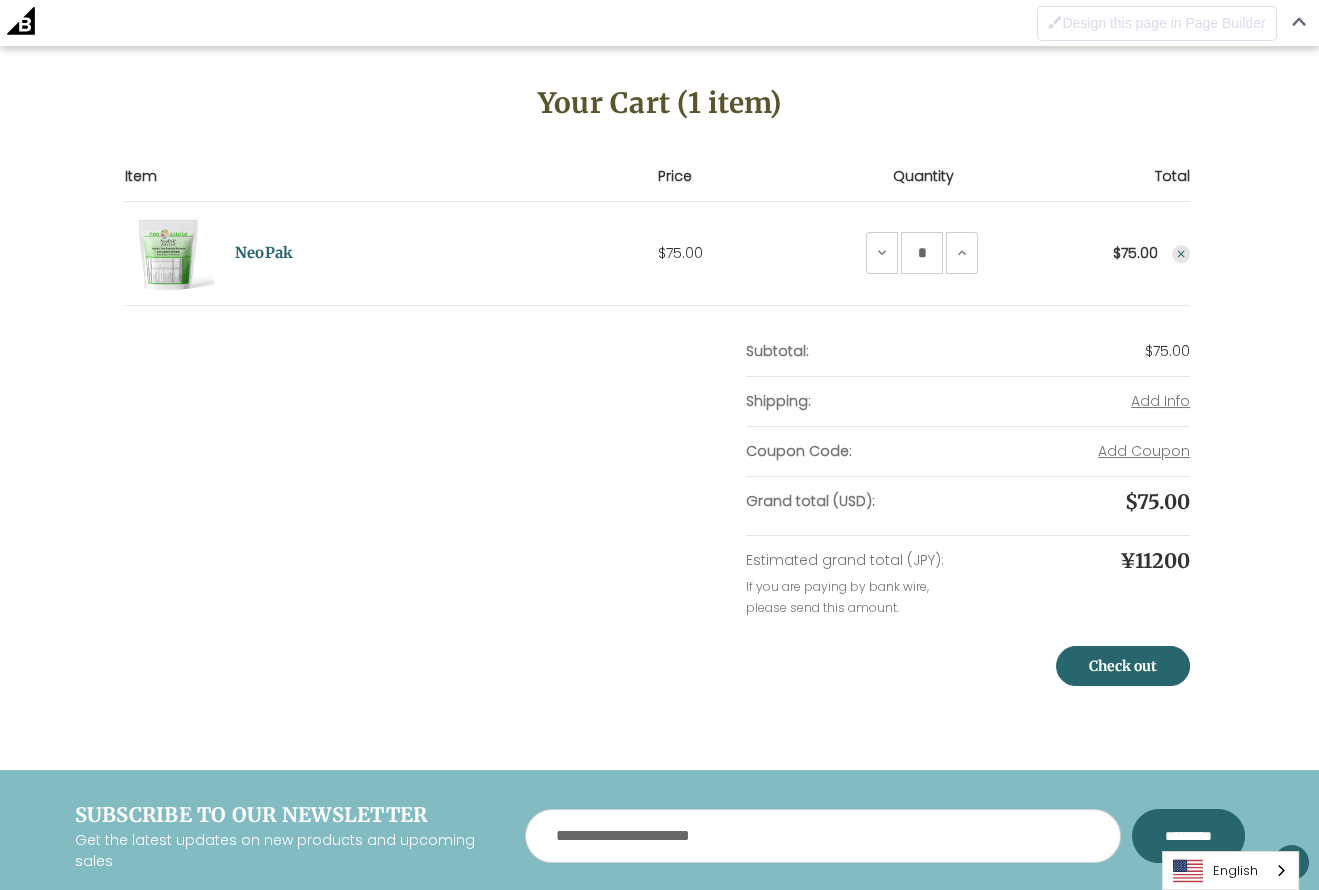scroll, scrollTop: 281, scrollLeft: 0, axis: vertical 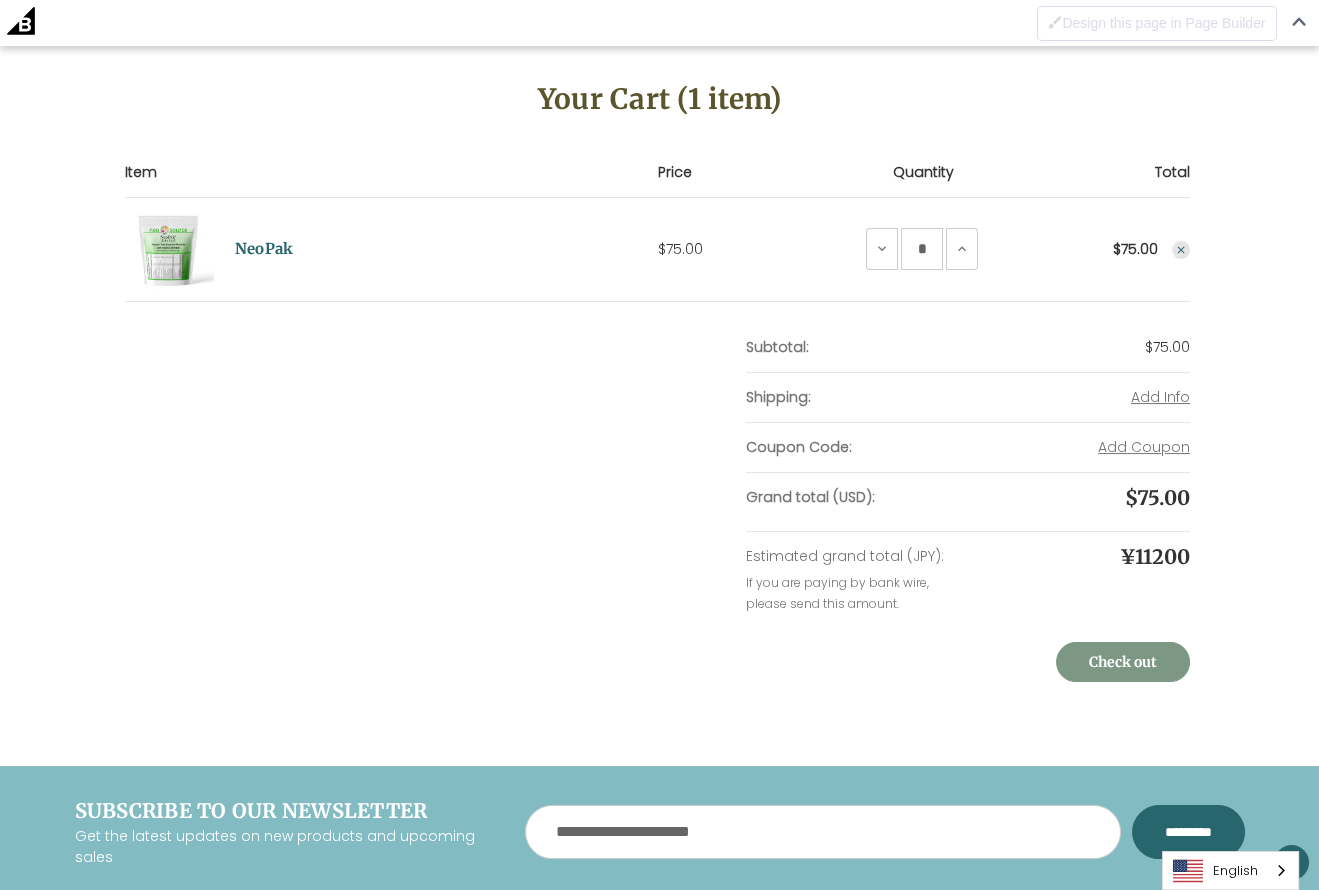 click on "Check out" at bounding box center [1123, 662] 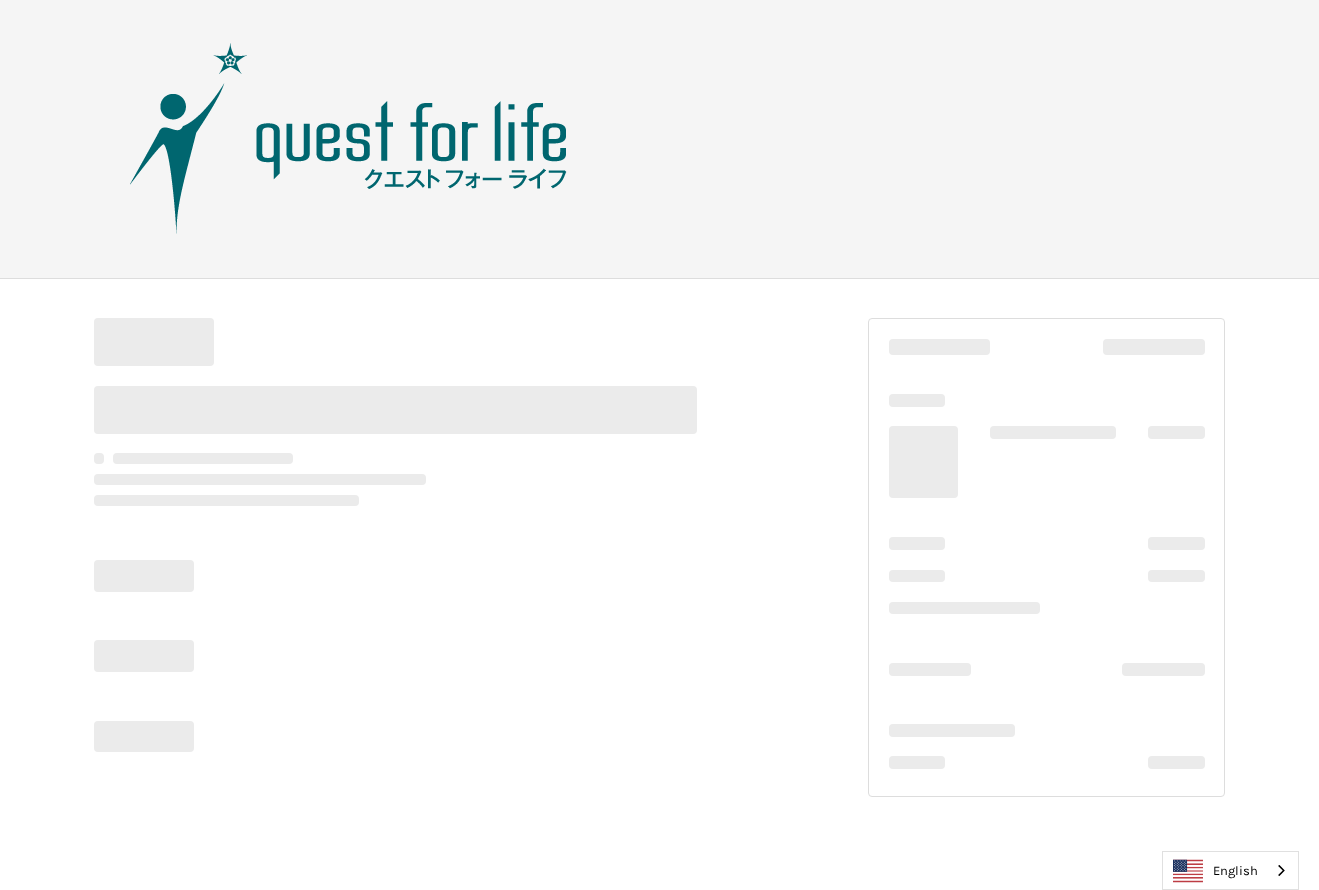 scroll, scrollTop: 0, scrollLeft: 0, axis: both 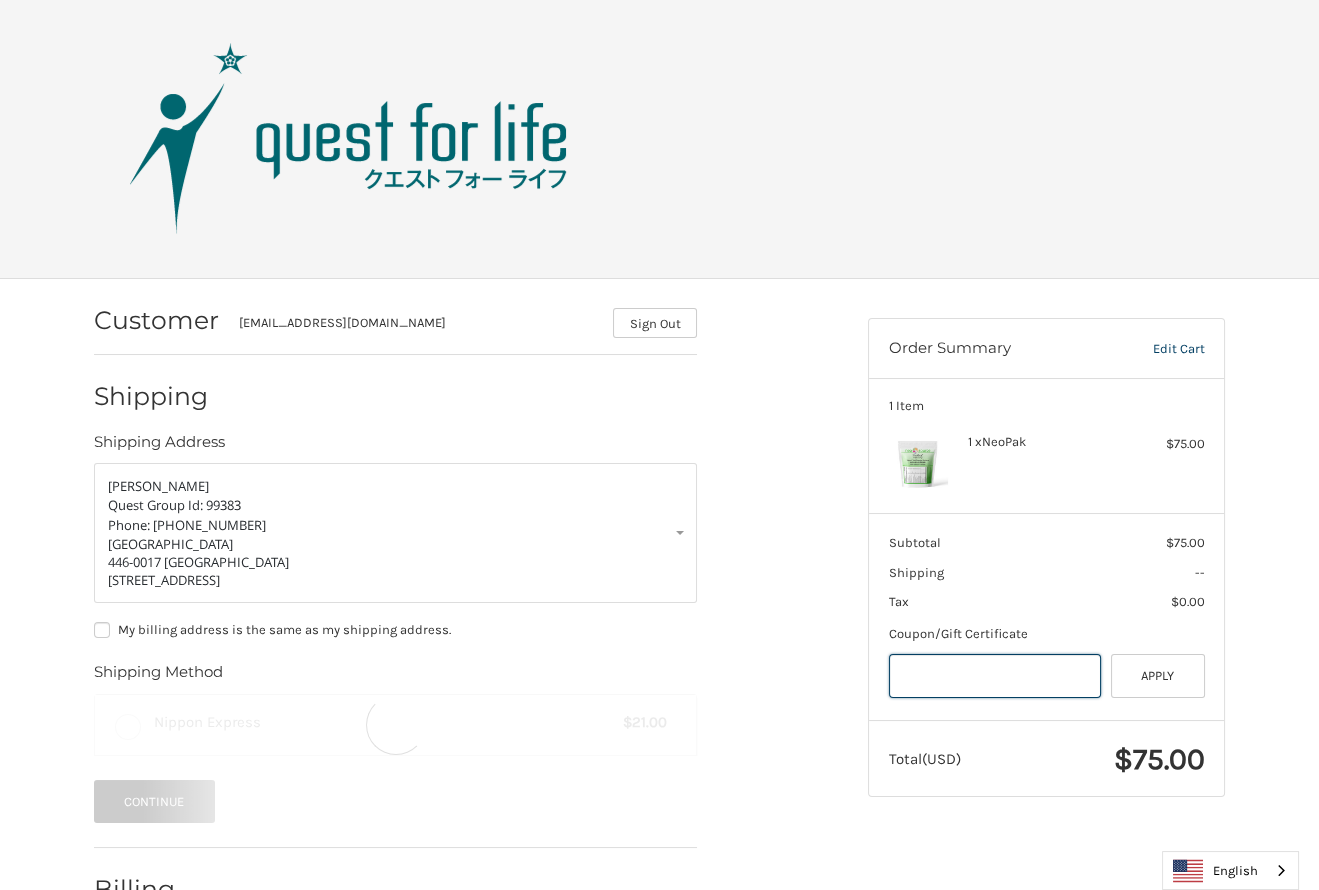 click at bounding box center [995, 676] 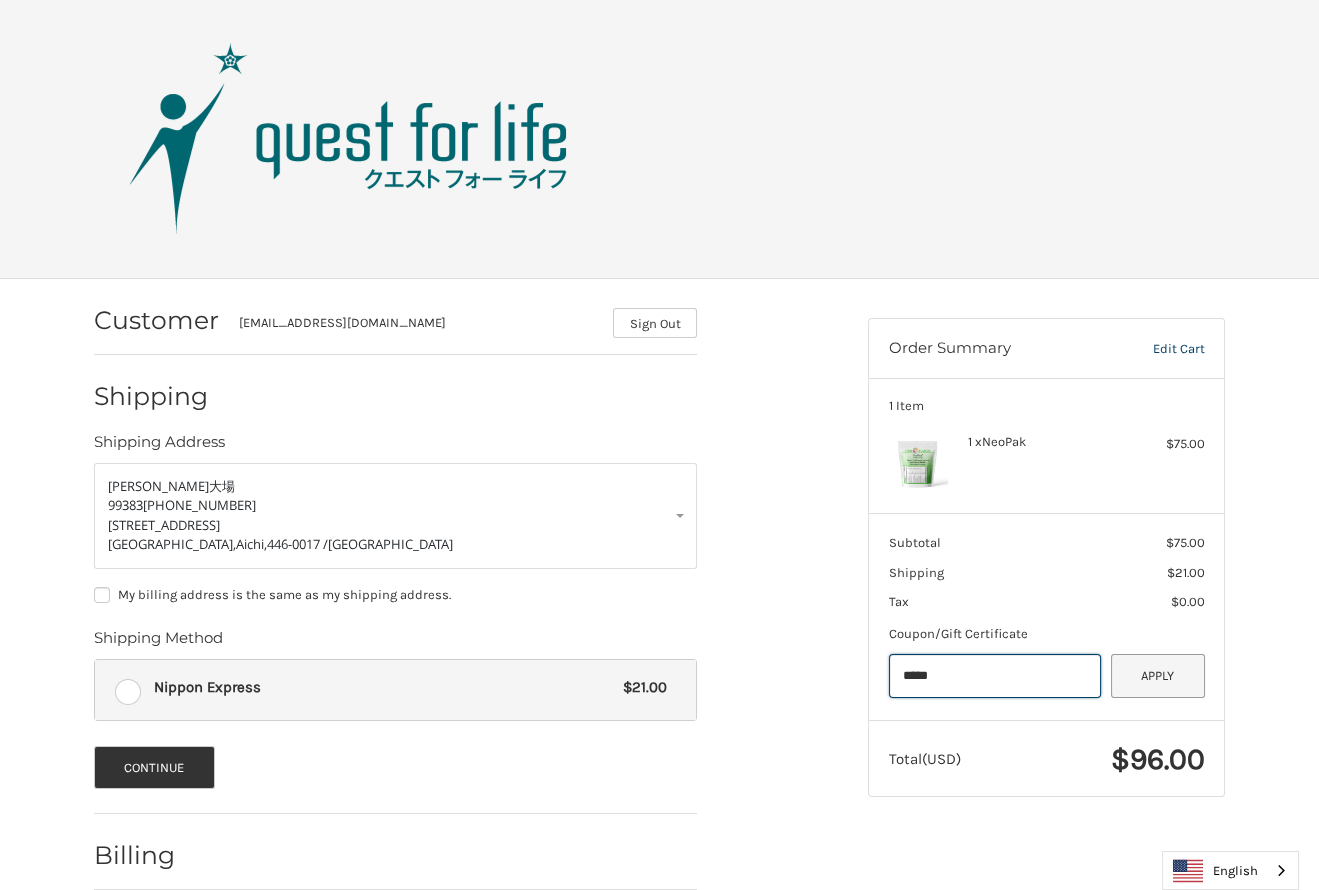 type on "*****" 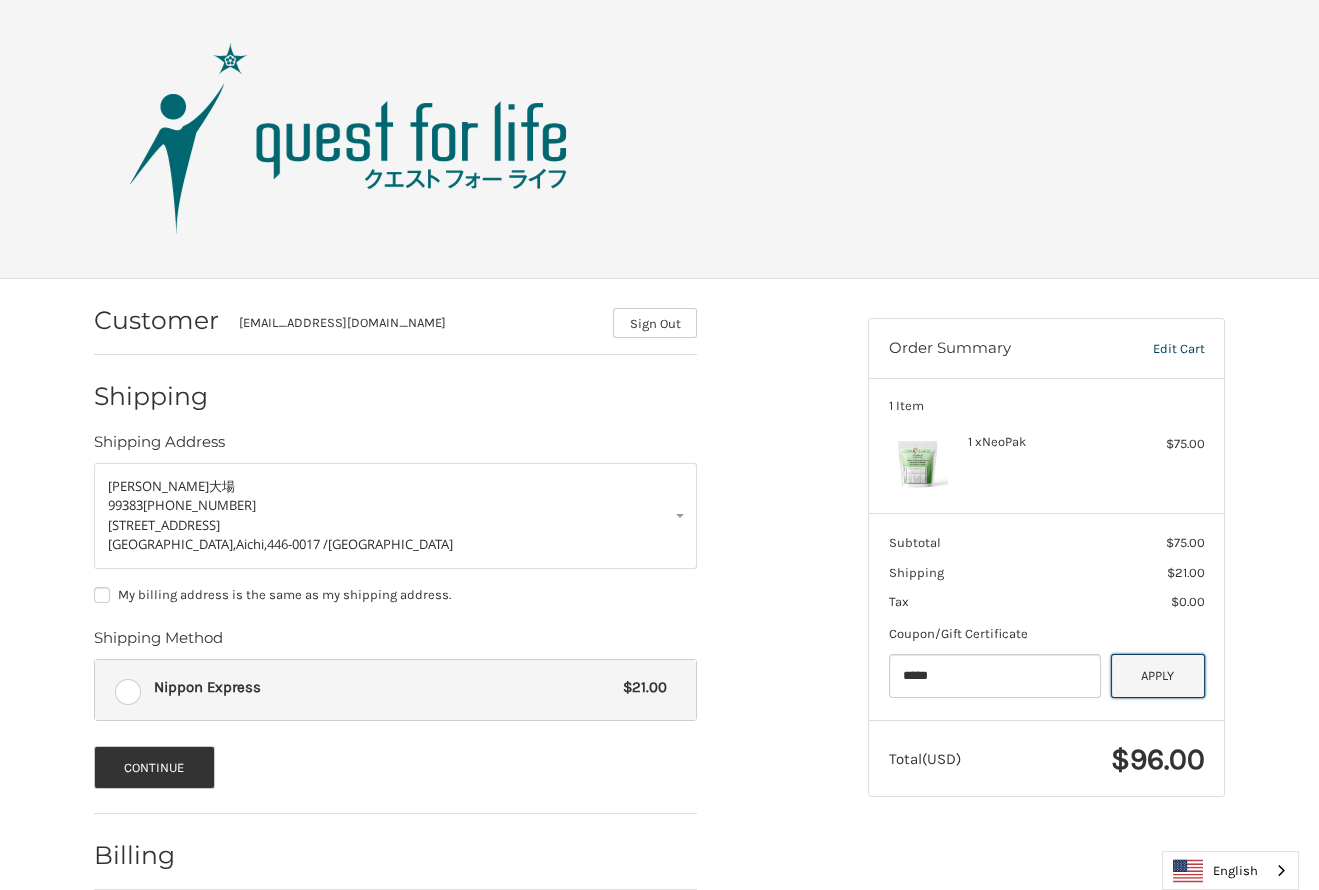 click on "Apply" at bounding box center [1158, 676] 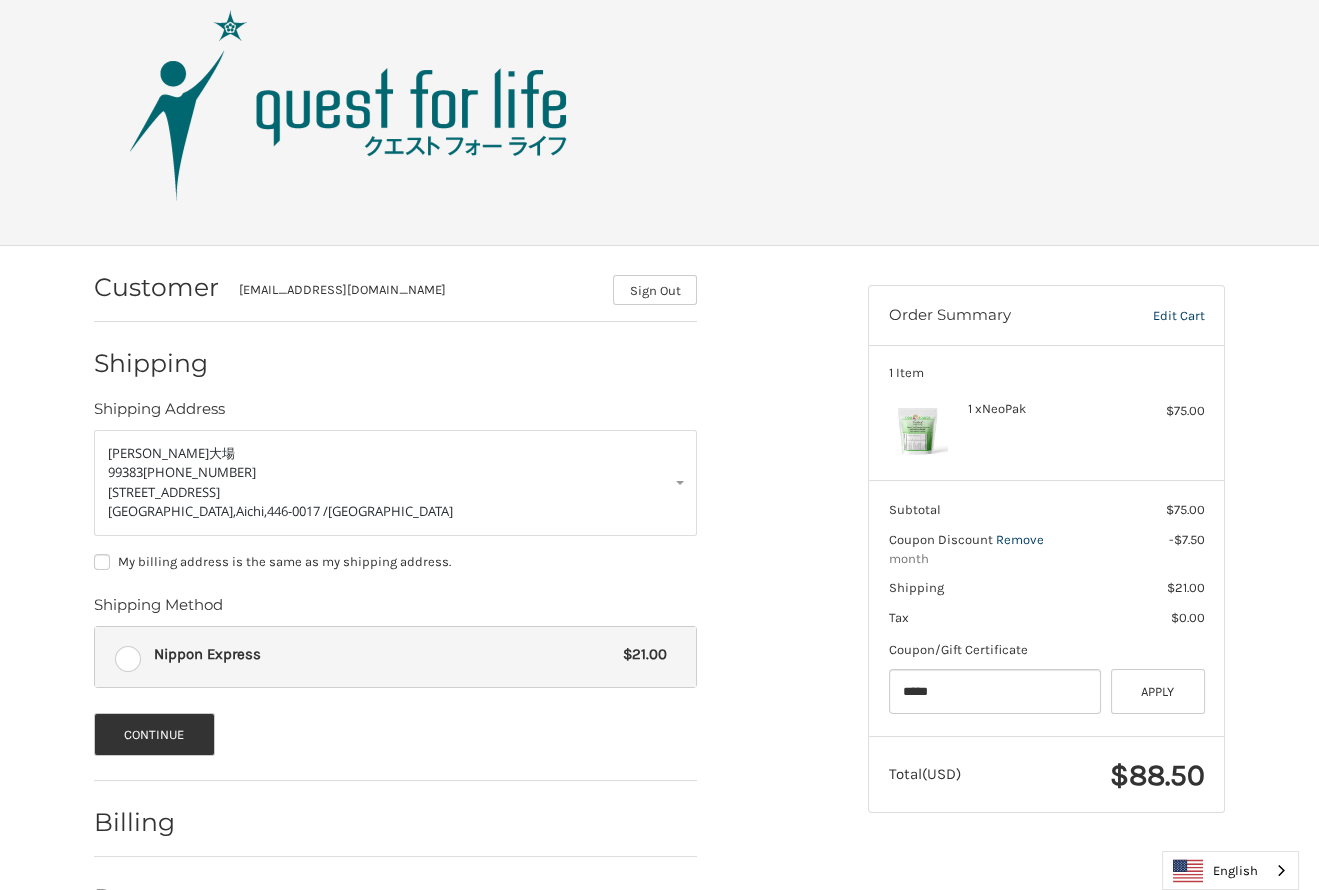 scroll, scrollTop: 90, scrollLeft: 0, axis: vertical 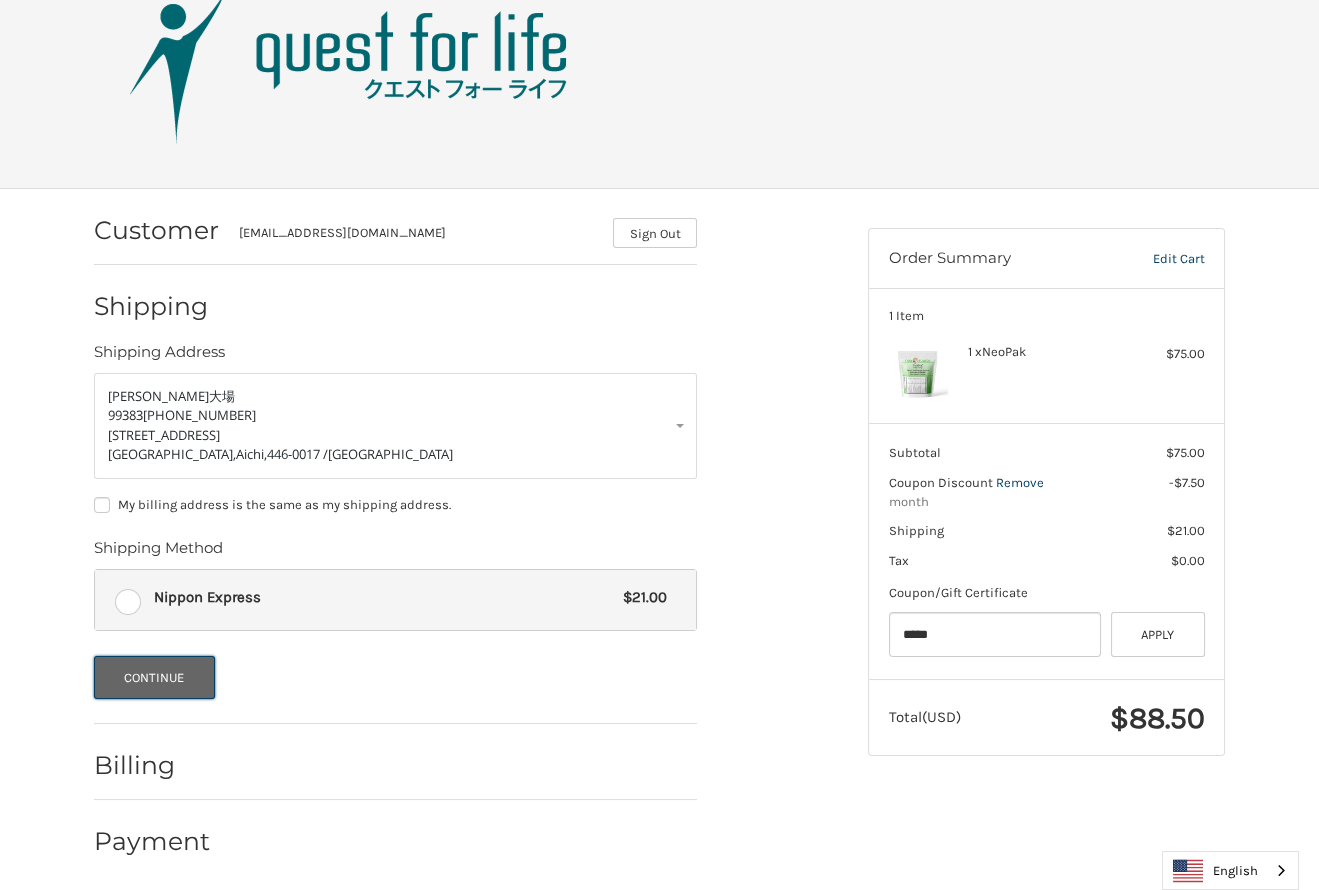 click on "Continue" at bounding box center [154, 677] 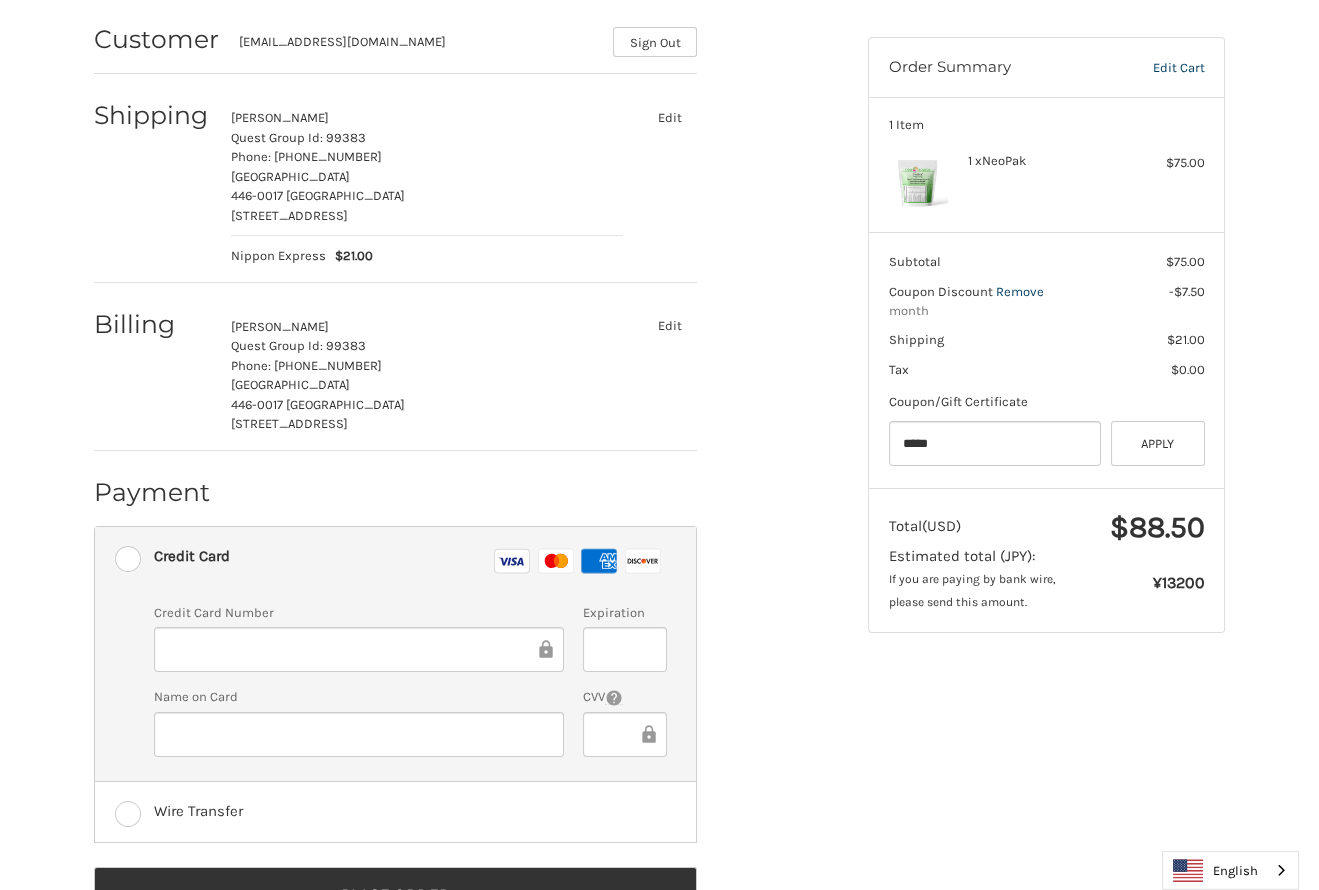 scroll, scrollTop: 283, scrollLeft: 0, axis: vertical 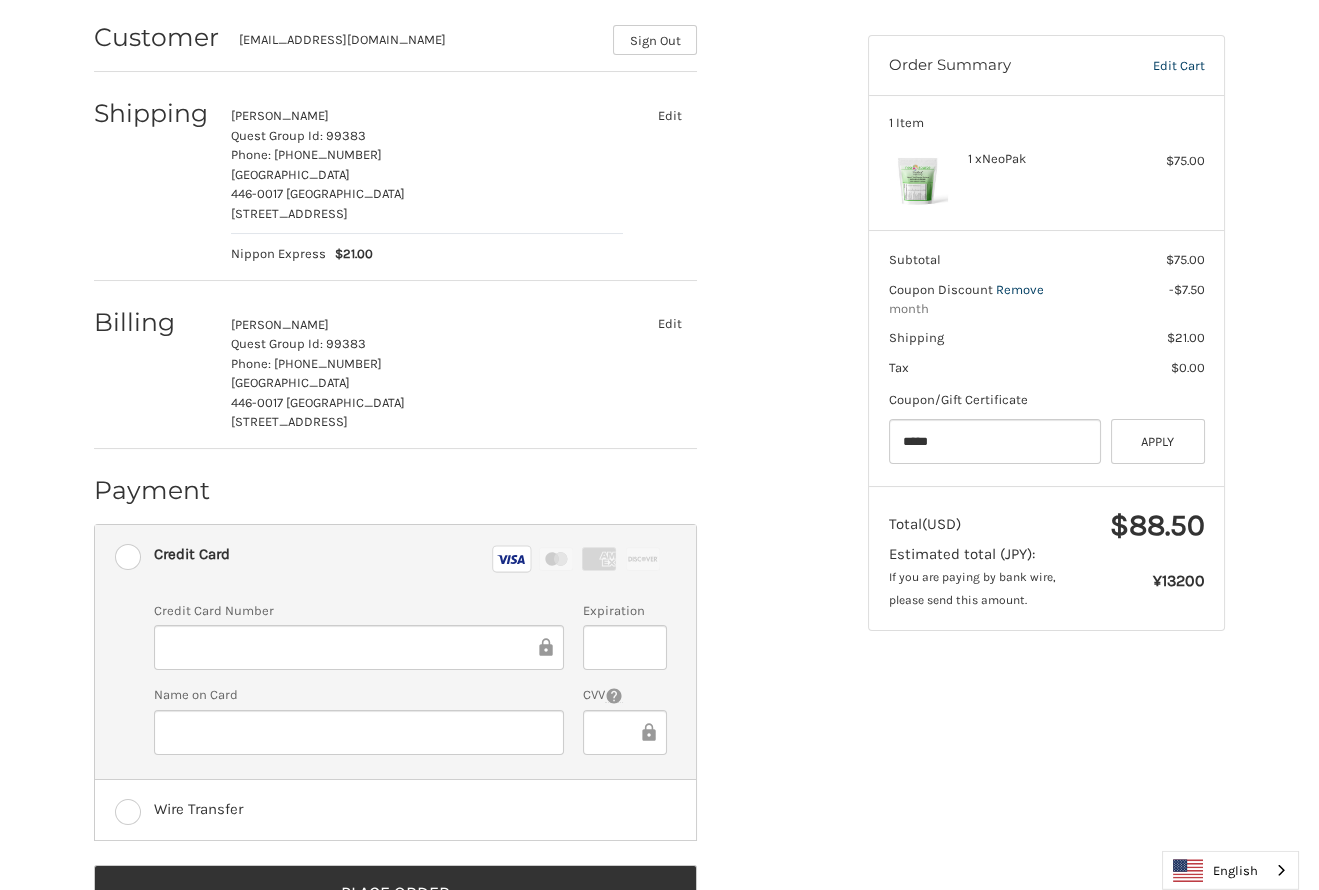 click on "Customer rikopin01@docomo.ne.jp Sign Out Shipping 大場 利依子  Quest Group Id: 99383  Phone: 0566-77-8072 Japan  446-0017 Aichi 安城市 大岡町荒神6-3  Nippon Express $21.00 Edit Billing 大場 利依子  Quest Group Id: 99383  Phone: 0566-77-8072 Japan  446-0017 Aichi 安城市 大岡町荒神6-3  Edit Payment Payment Methods Credit Card Credit Card Visa Master Amex Discover Credit card Credit Card Number Expiration Name on Card CVV Wire Transfer Redeemable Payments Coupon/Gift Certificate Gift Certificate or Coupon Code Apply Applied Coupon Discount   Coupon month Place Order Order Summary Edit Cart 1 Item 1 x  NeoPak $75.00 Subtotal    $75.00 Coupon Discount    Remove -$7.50 month Shipping    $21.00 Tax    $0.00 Coupon/Gift Certificate Gift Certificate or Coupon Code ***** Apply Total  (USD)    $88.50
Estimated total (JPY):
¥13200" at bounding box center (660, 480) 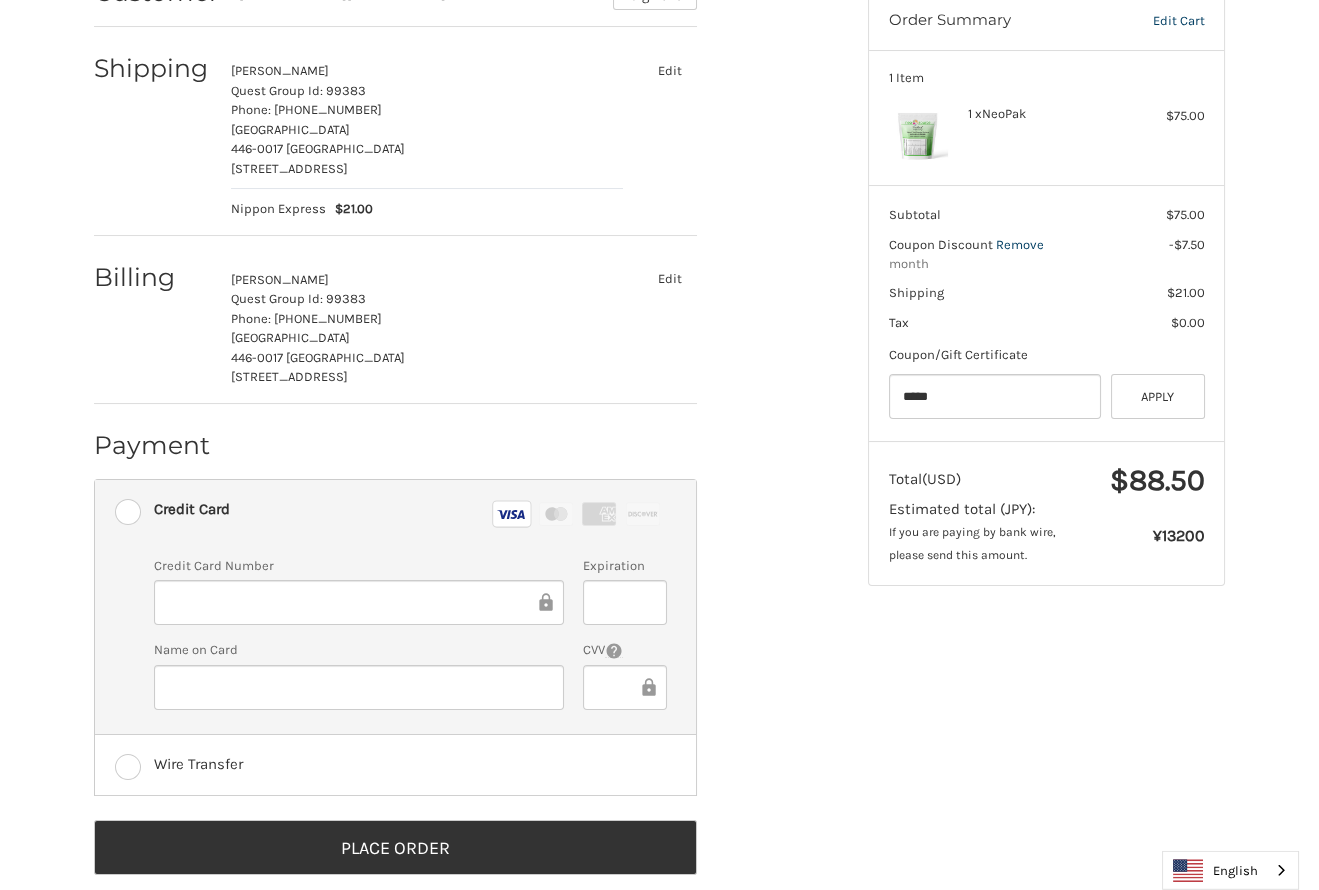 scroll, scrollTop: 352, scrollLeft: 0, axis: vertical 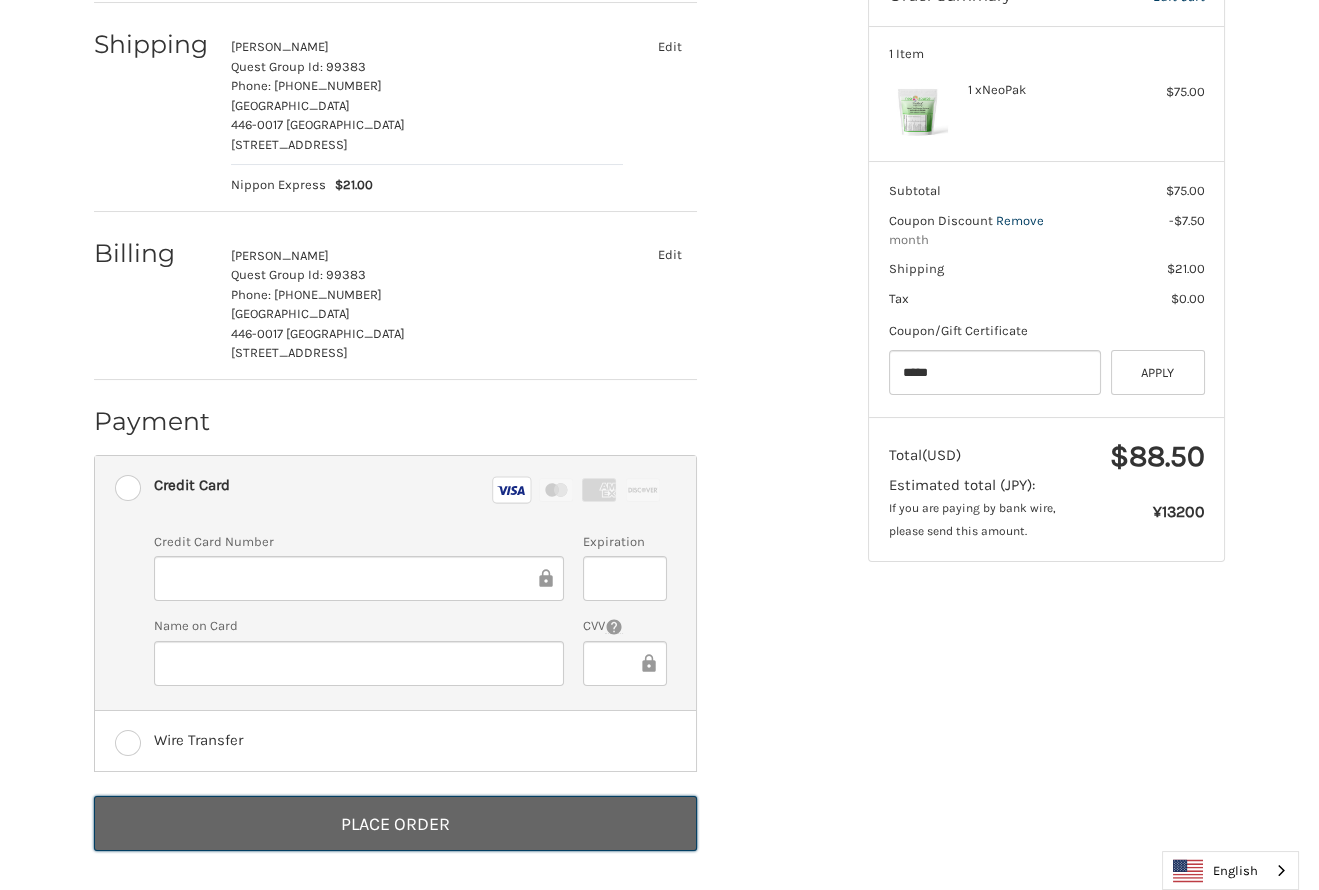 click on "Place Order" at bounding box center (395, 823) 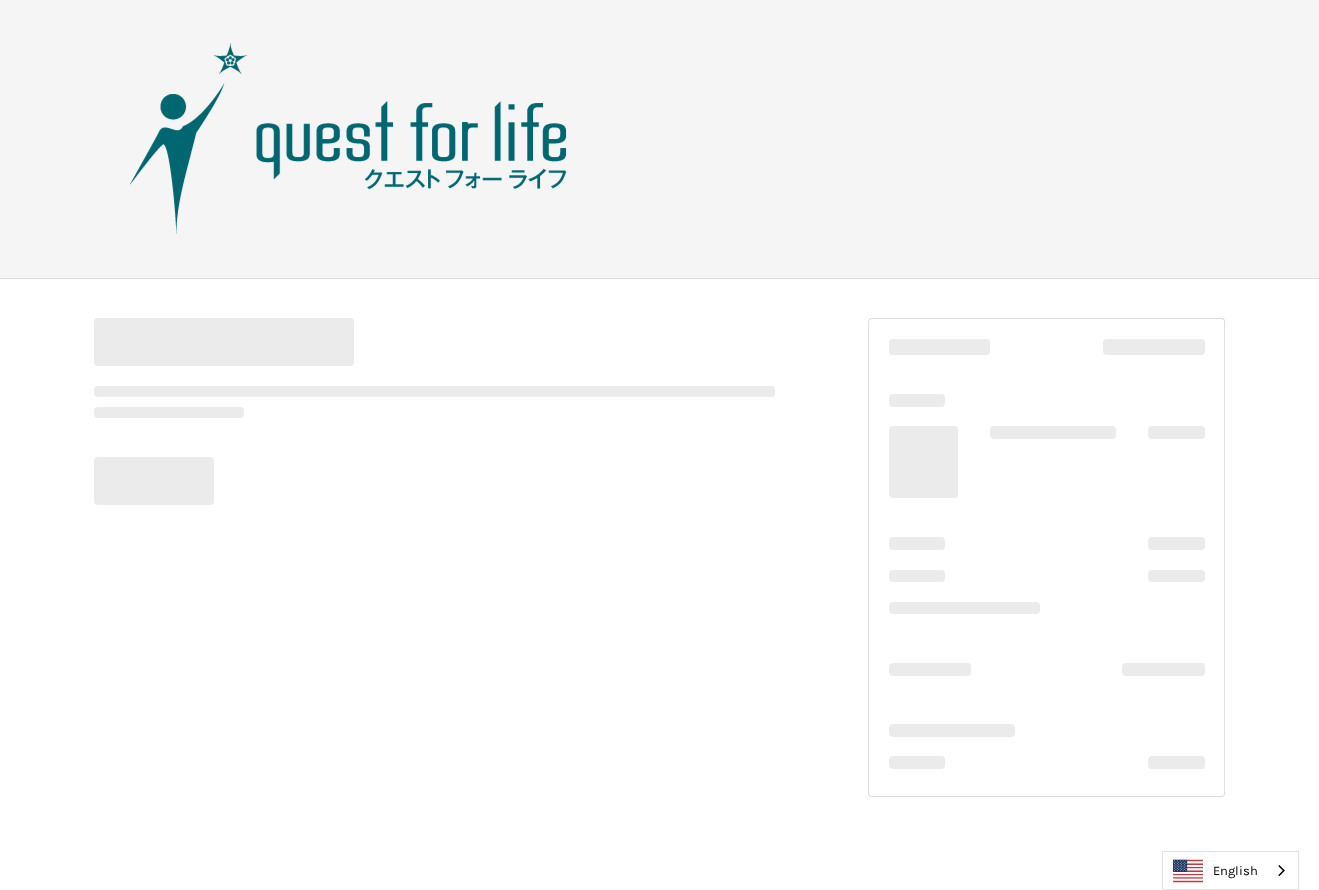scroll, scrollTop: 0, scrollLeft: 0, axis: both 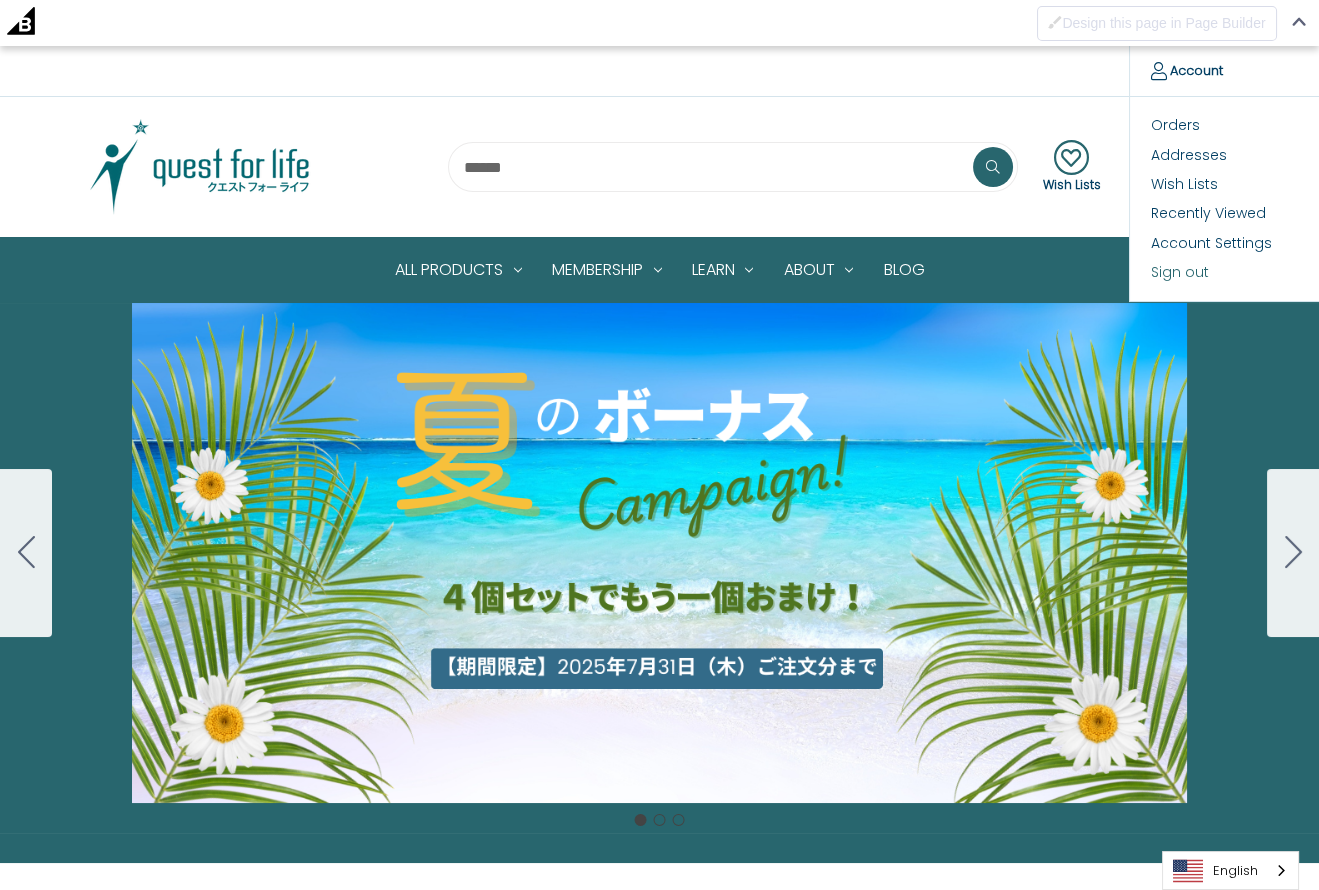 click on "Sign out" at bounding box center (1229, 272) 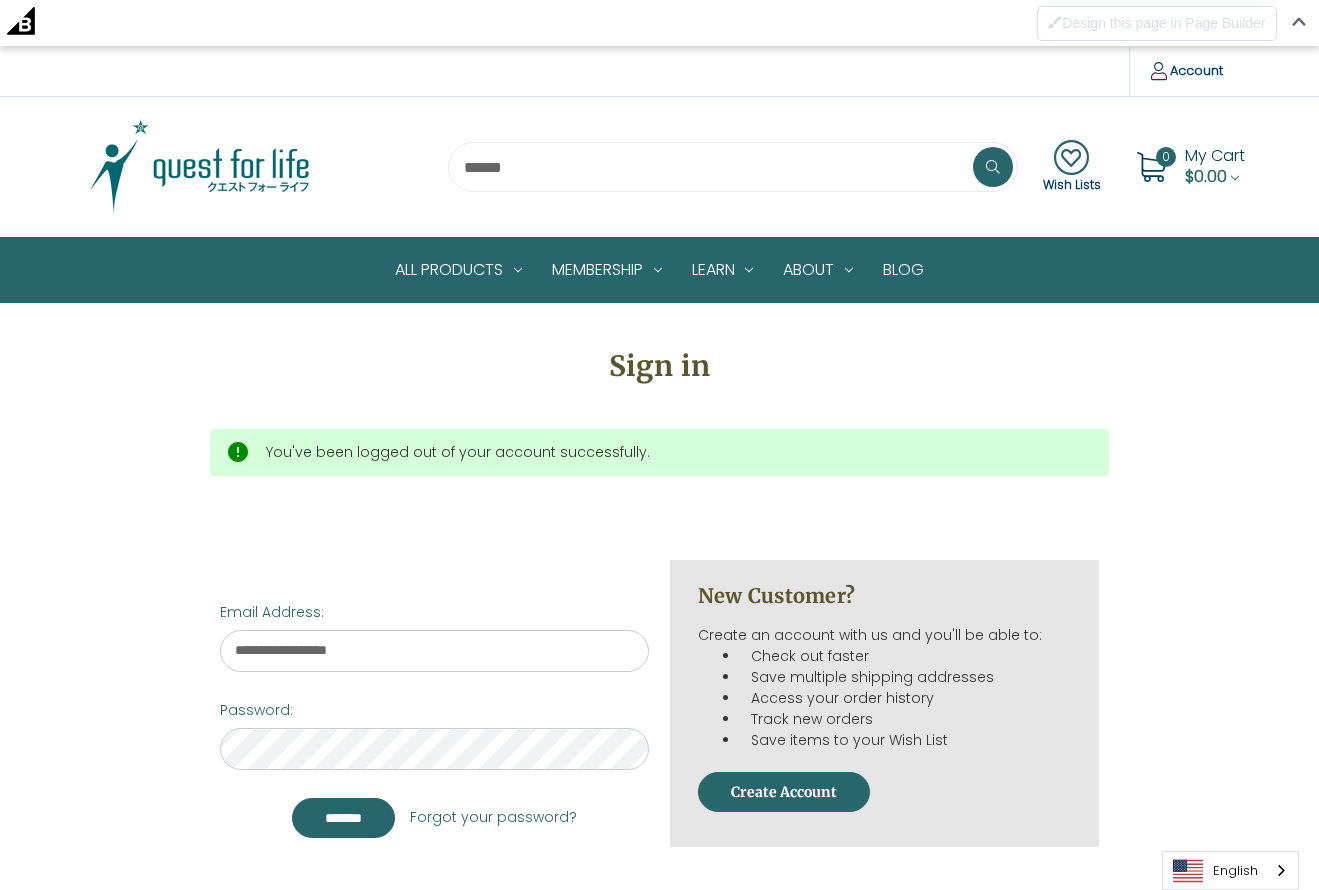 scroll, scrollTop: 0, scrollLeft: 0, axis: both 